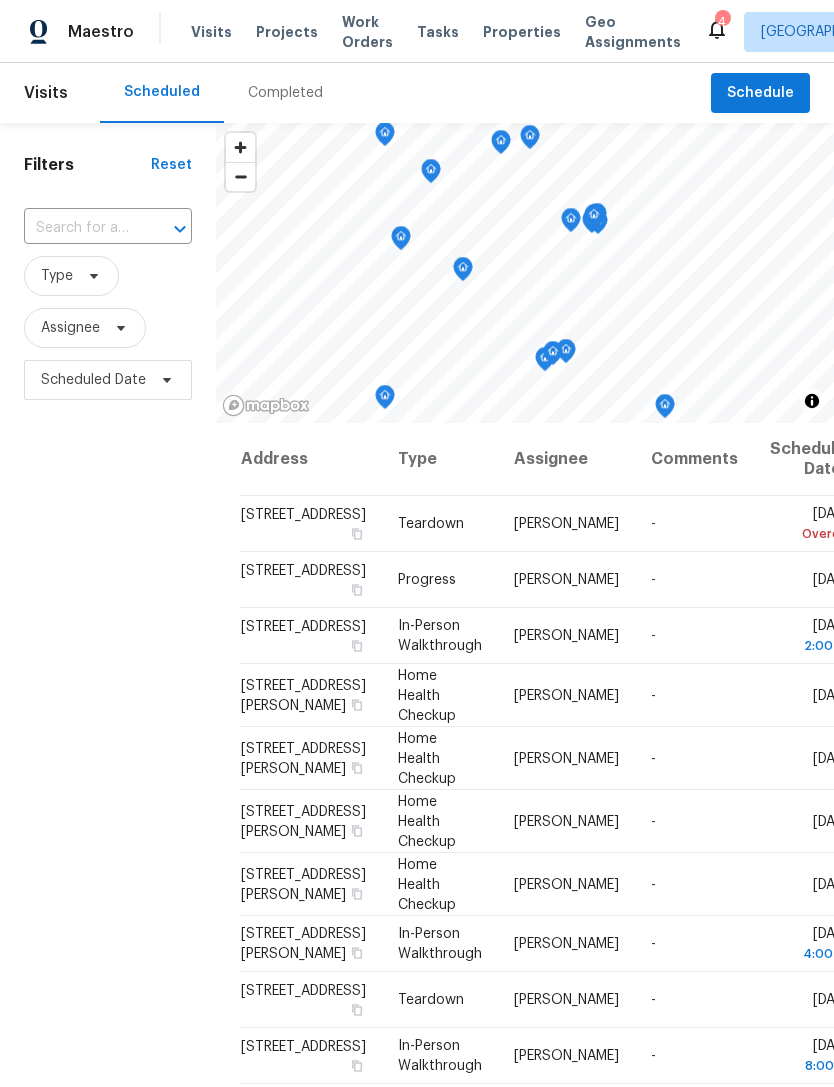 click at bounding box center [80, 228] 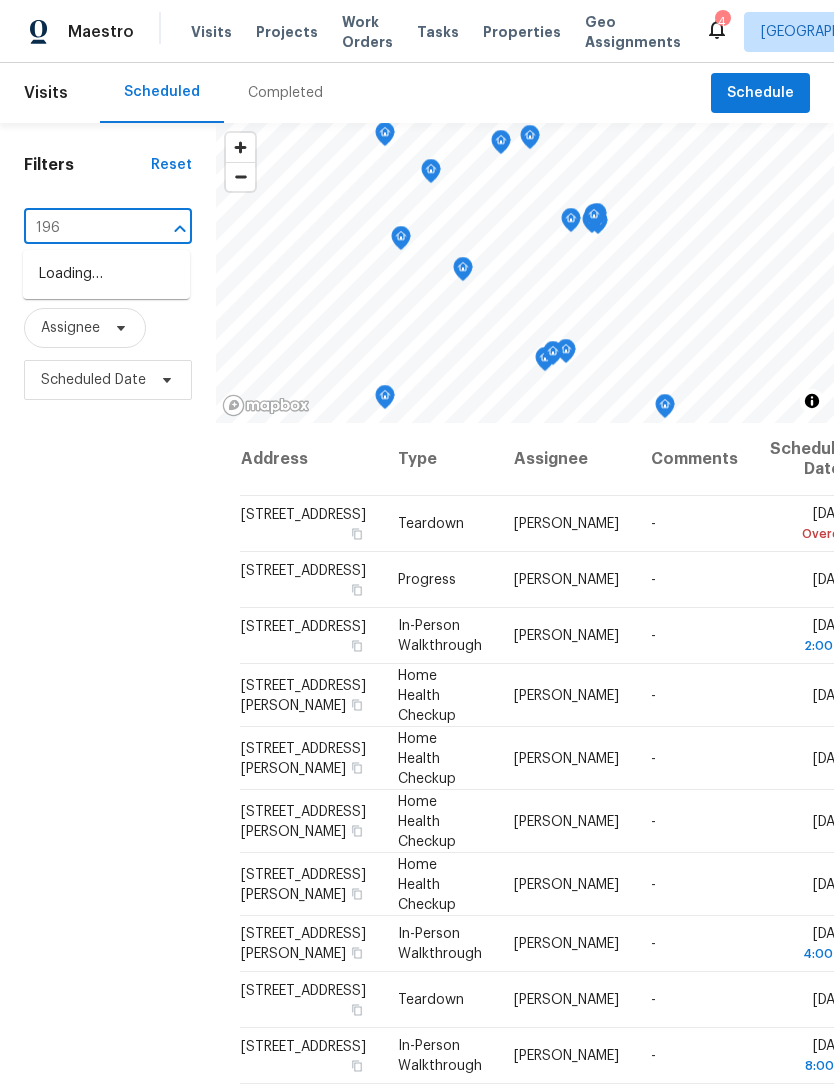 type on "1960" 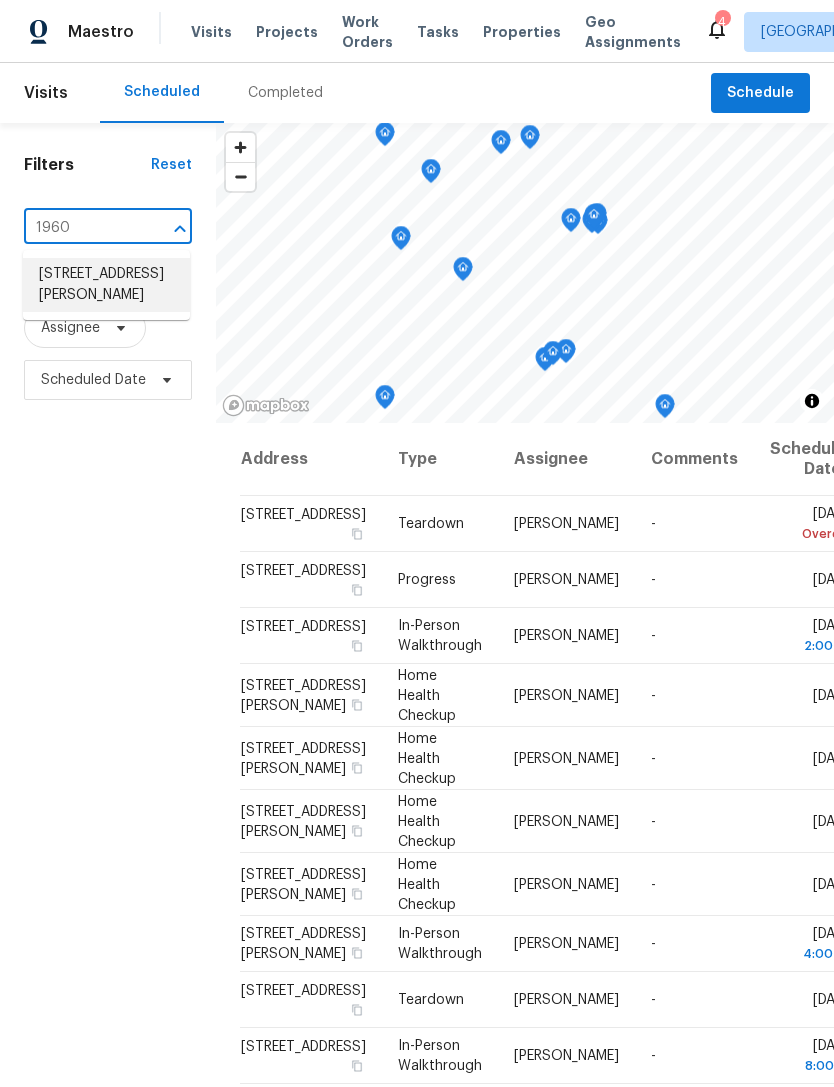 click on "1960 Arabian Ct, Henderson, NV 89002" at bounding box center [106, 285] 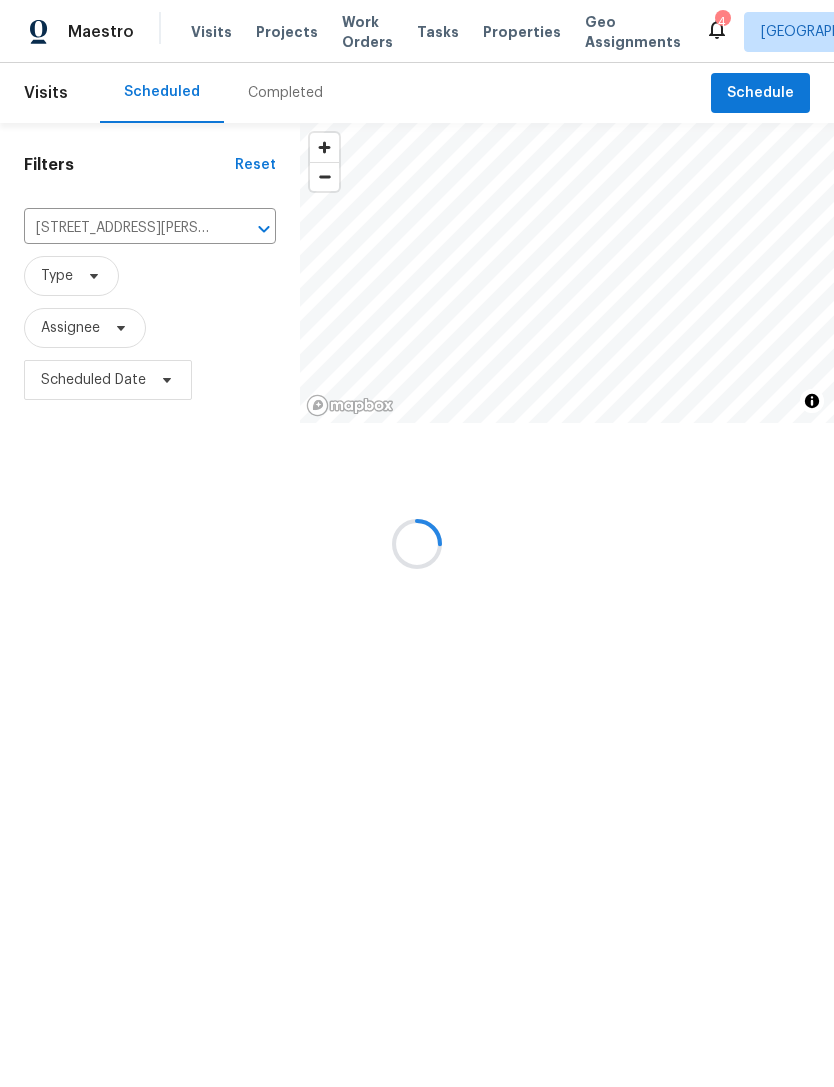 scroll, scrollTop: 0, scrollLeft: 0, axis: both 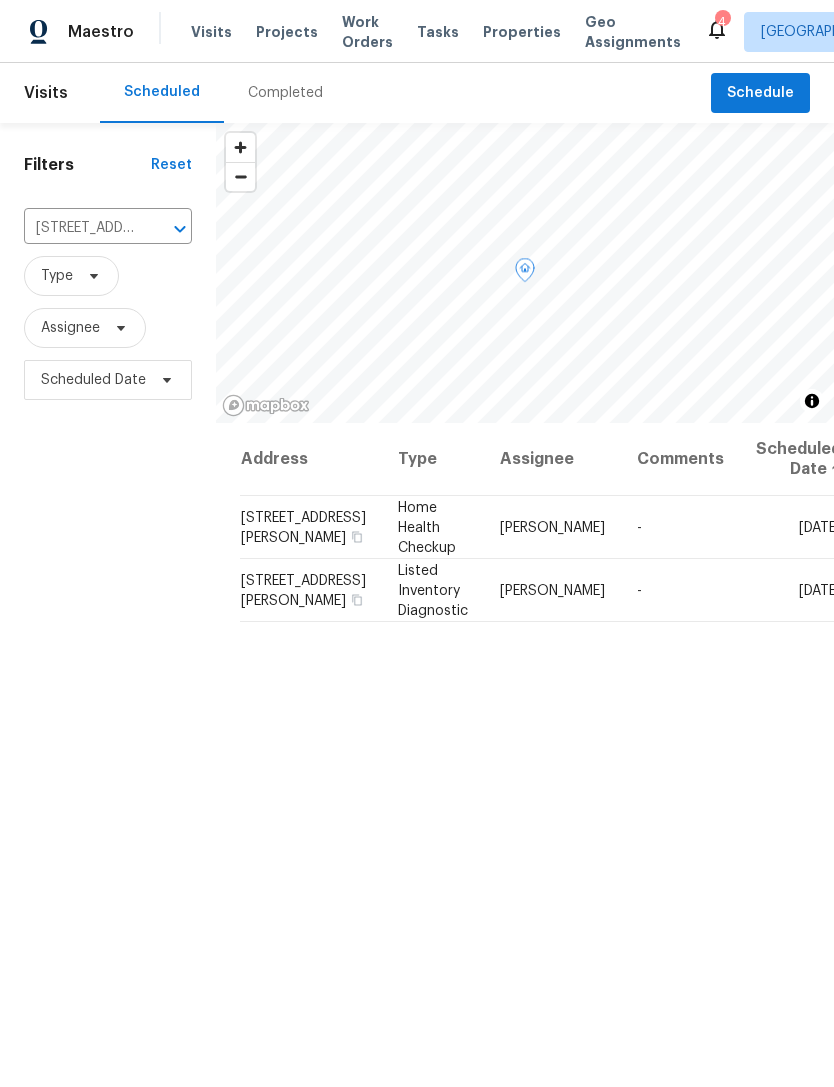 click 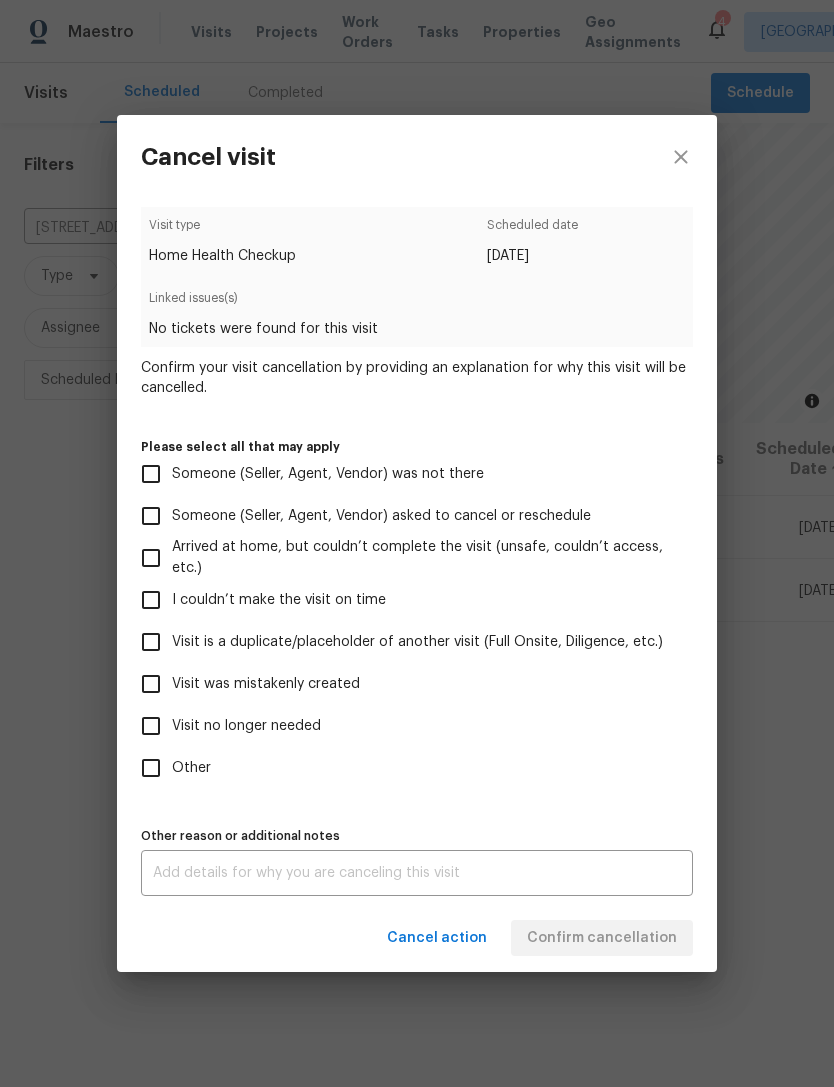 click on "Visit was mistakenly created" at bounding box center [266, 684] 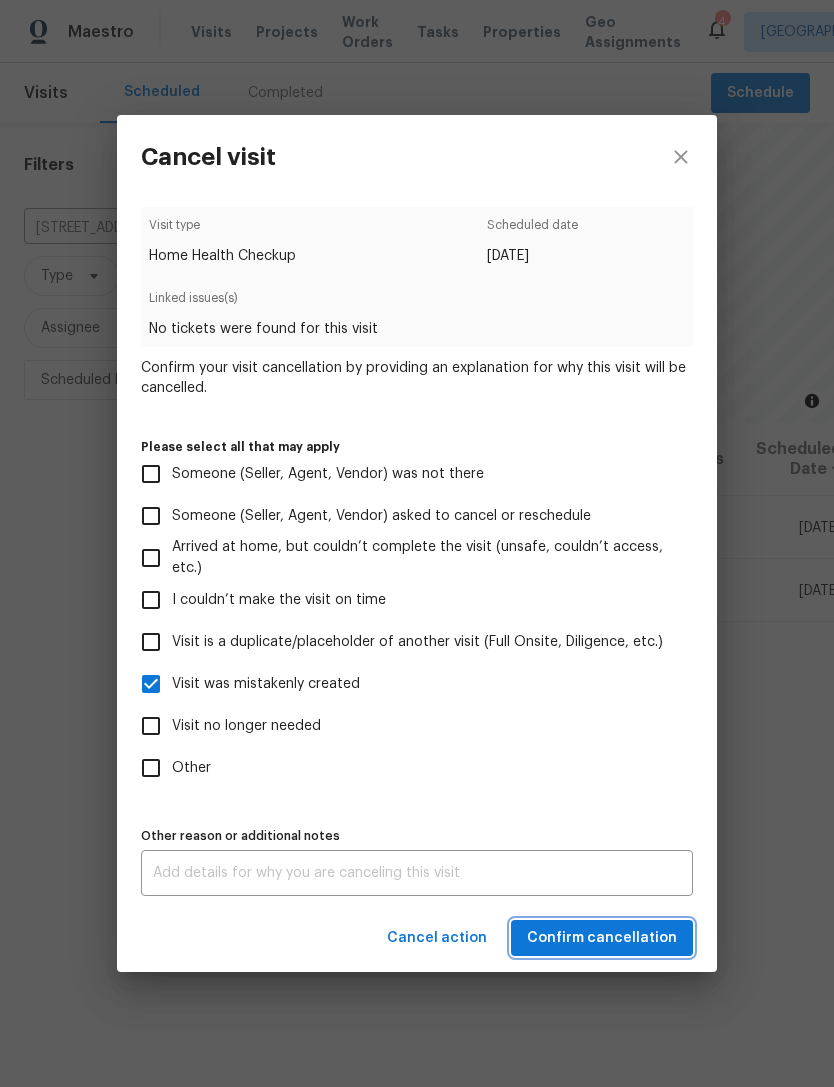 click on "Confirm cancellation" at bounding box center (602, 938) 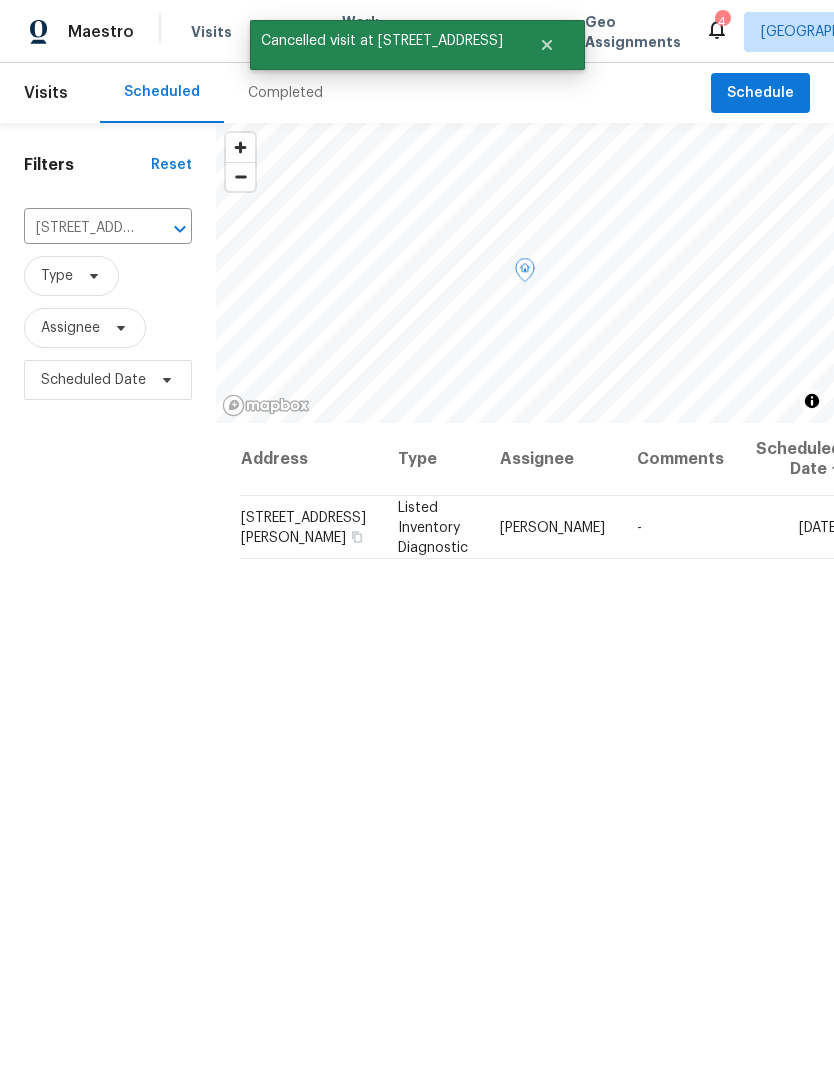 click 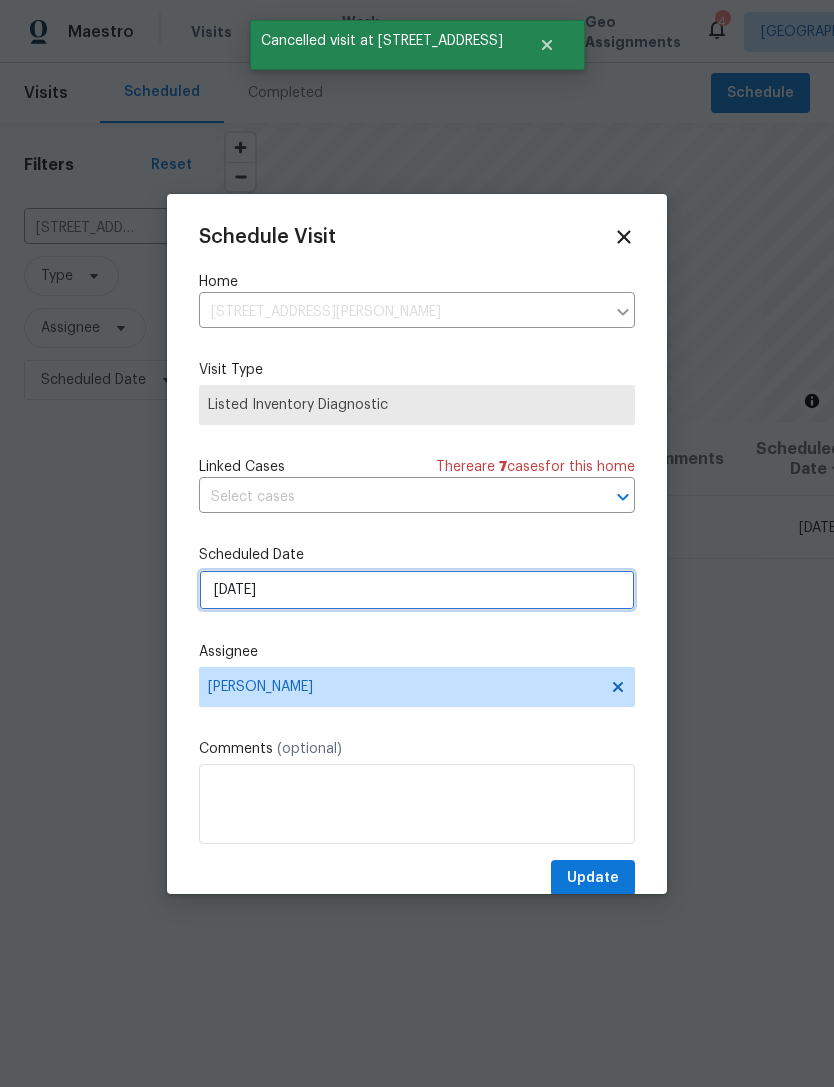 click on "7/17/2025" at bounding box center [417, 590] 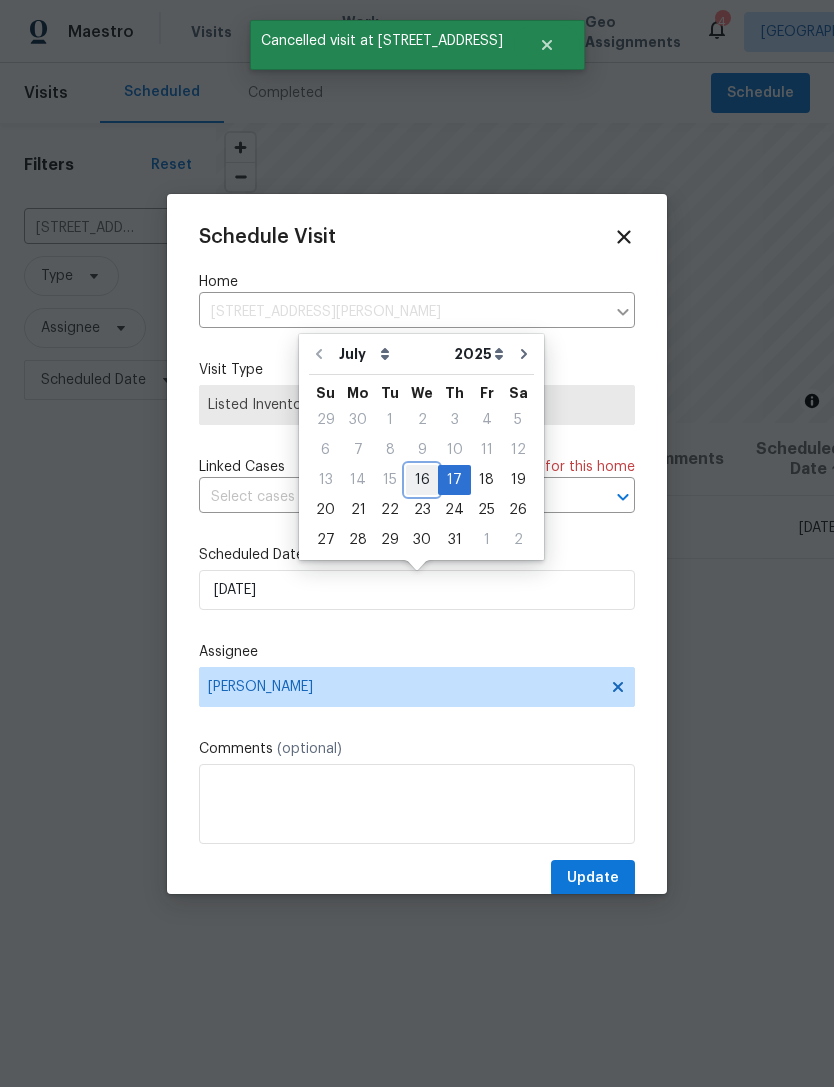 click on "16" at bounding box center [422, 480] 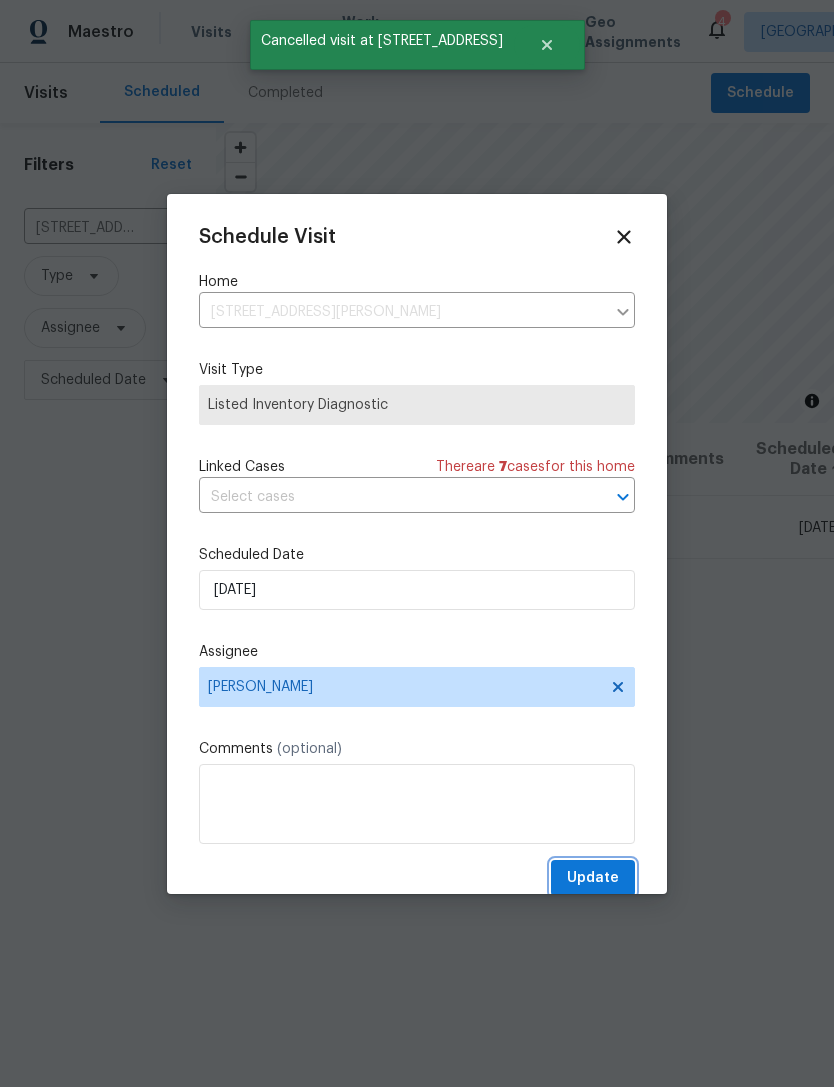 click on "Update" at bounding box center [593, 878] 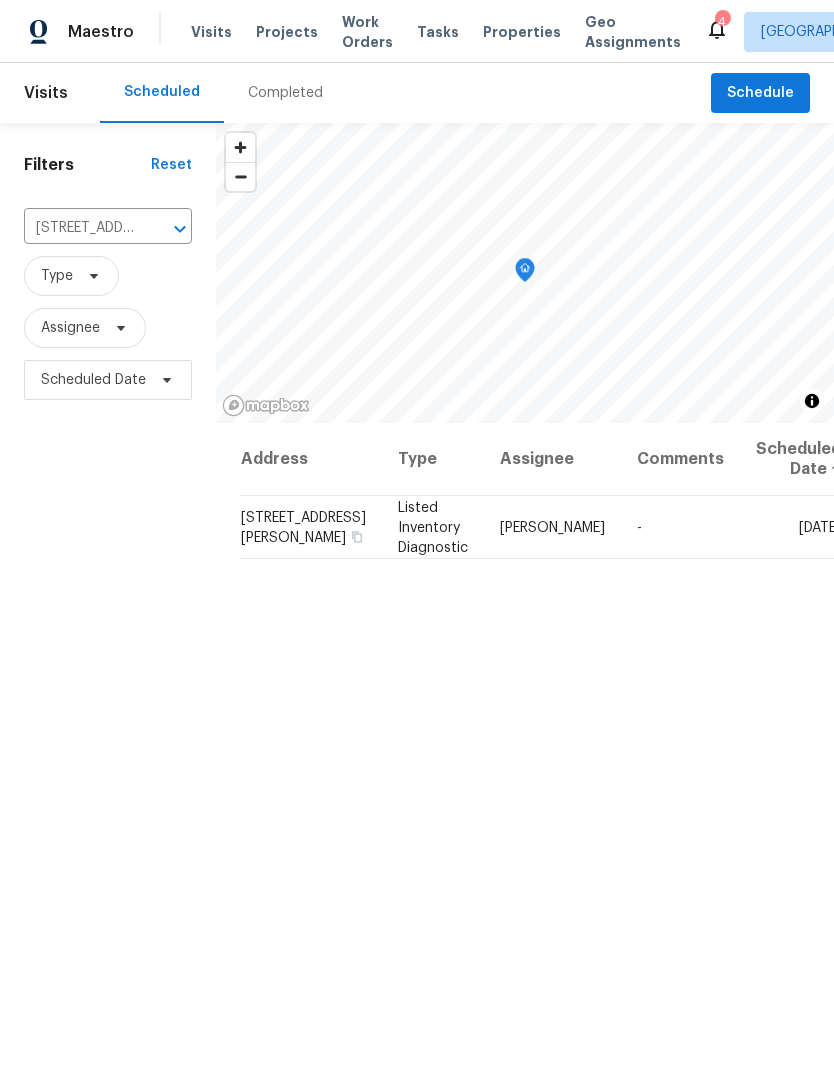 click on "1960 Arabian Ct, Henderson, NV 89002" at bounding box center (80, 228) 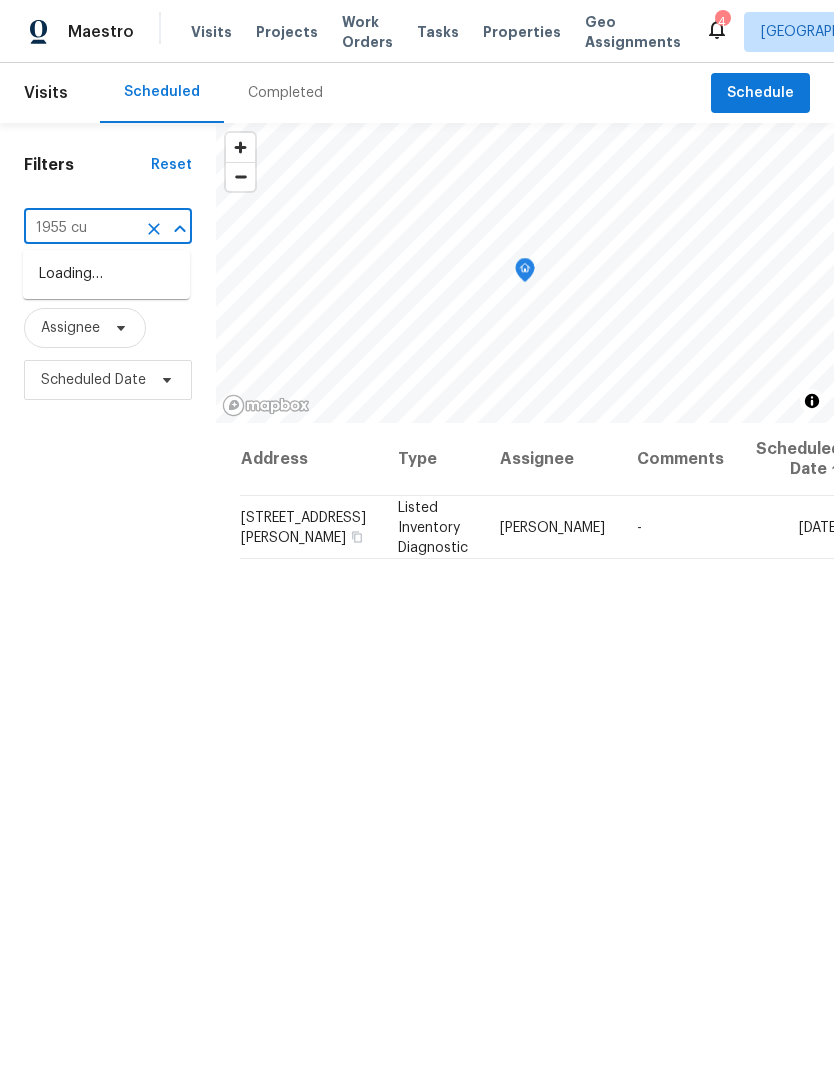type on "1955 cut" 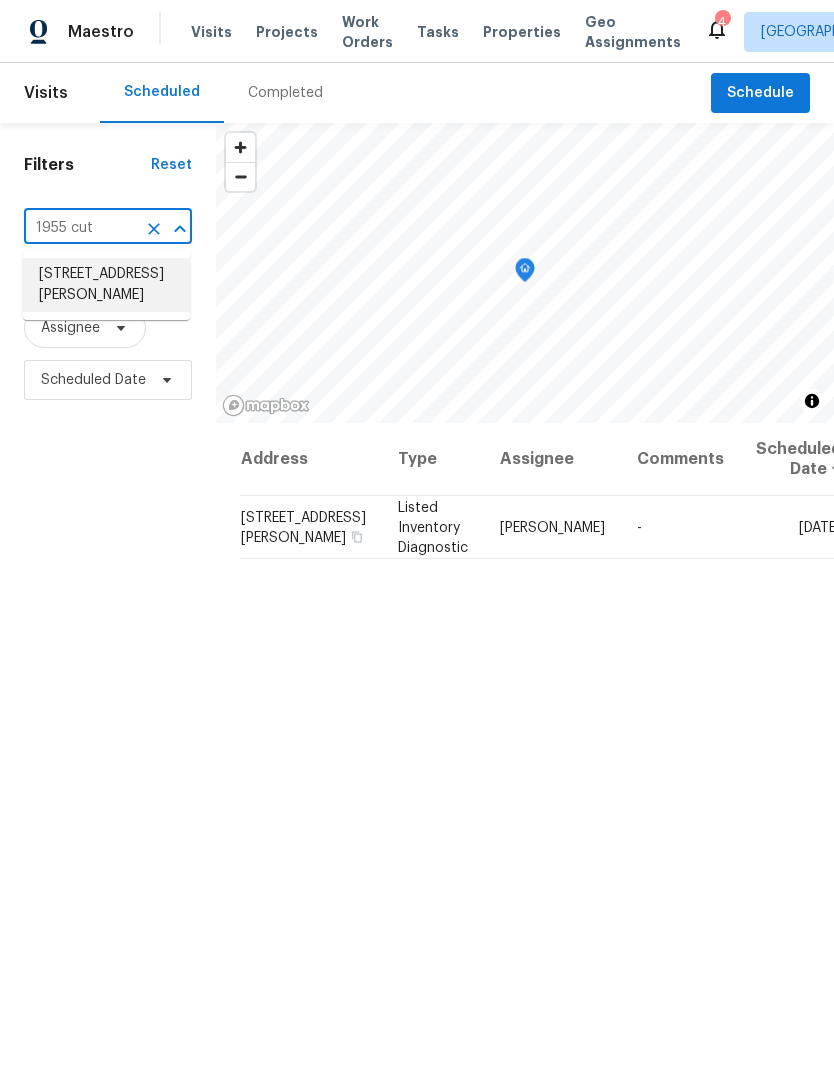 click on "1955 Cutlass Dr # 1955, Henderson, NV 89014" at bounding box center [106, 285] 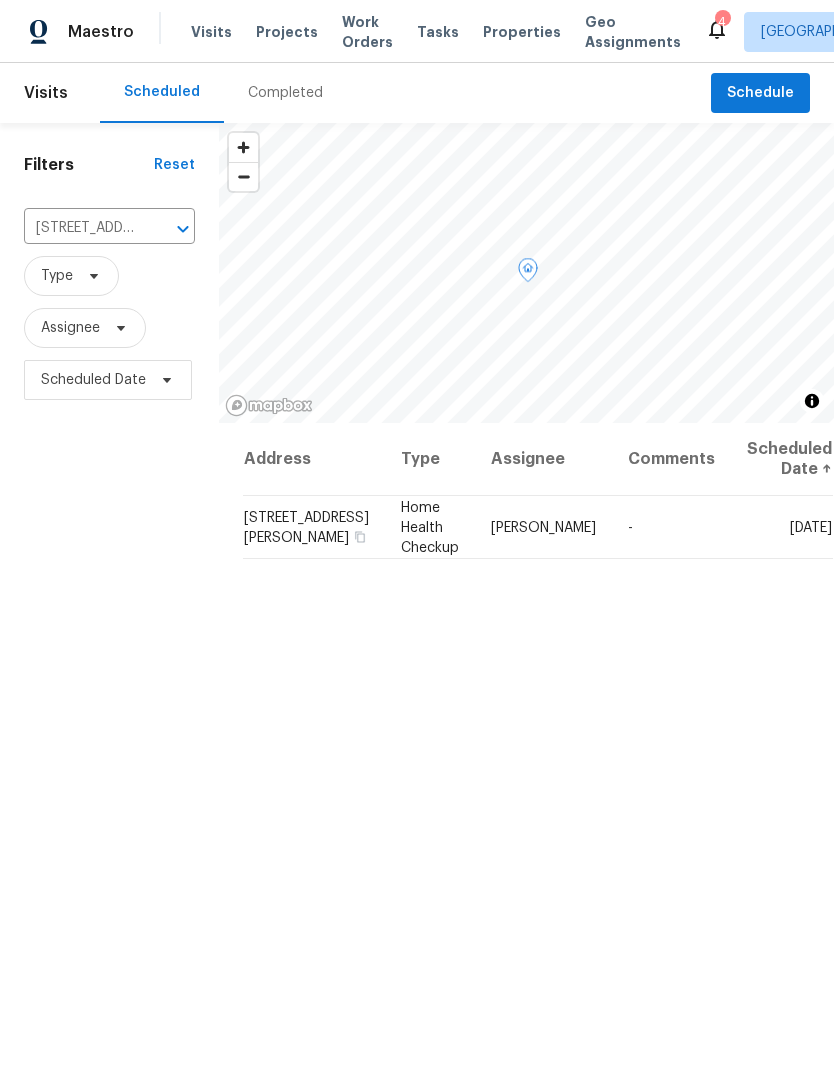 click 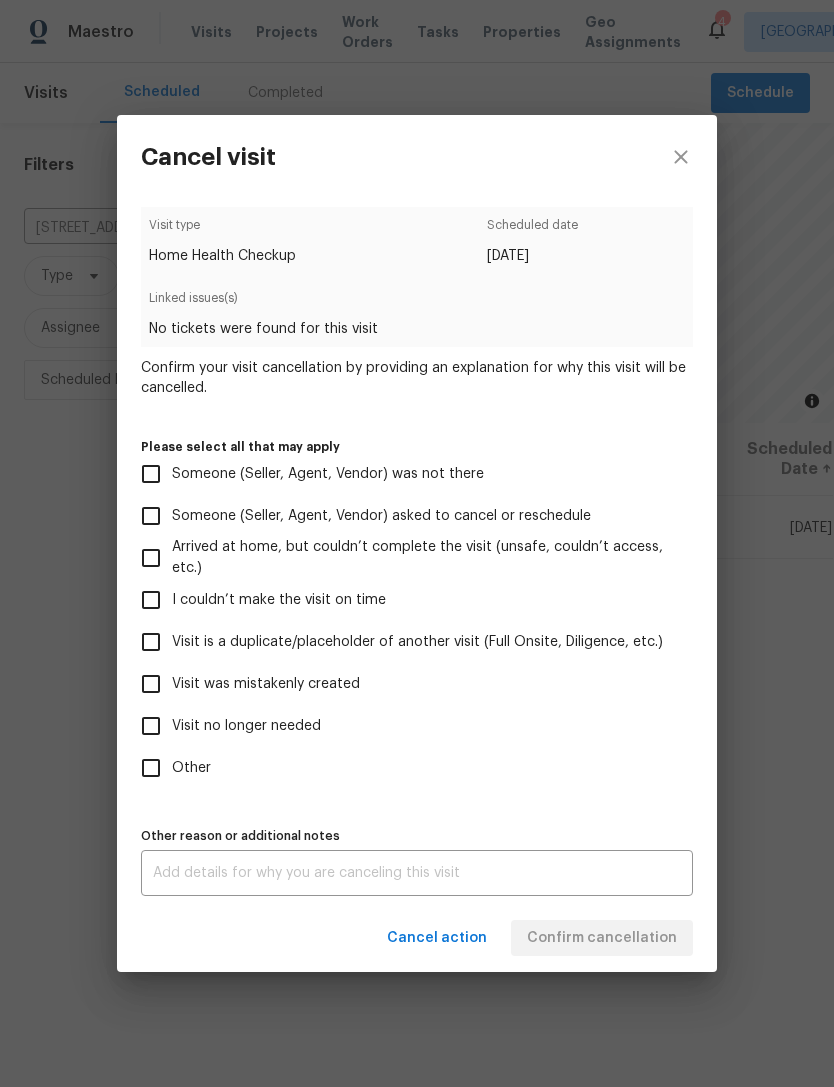 click on "Visit was mistakenly created" at bounding box center [266, 684] 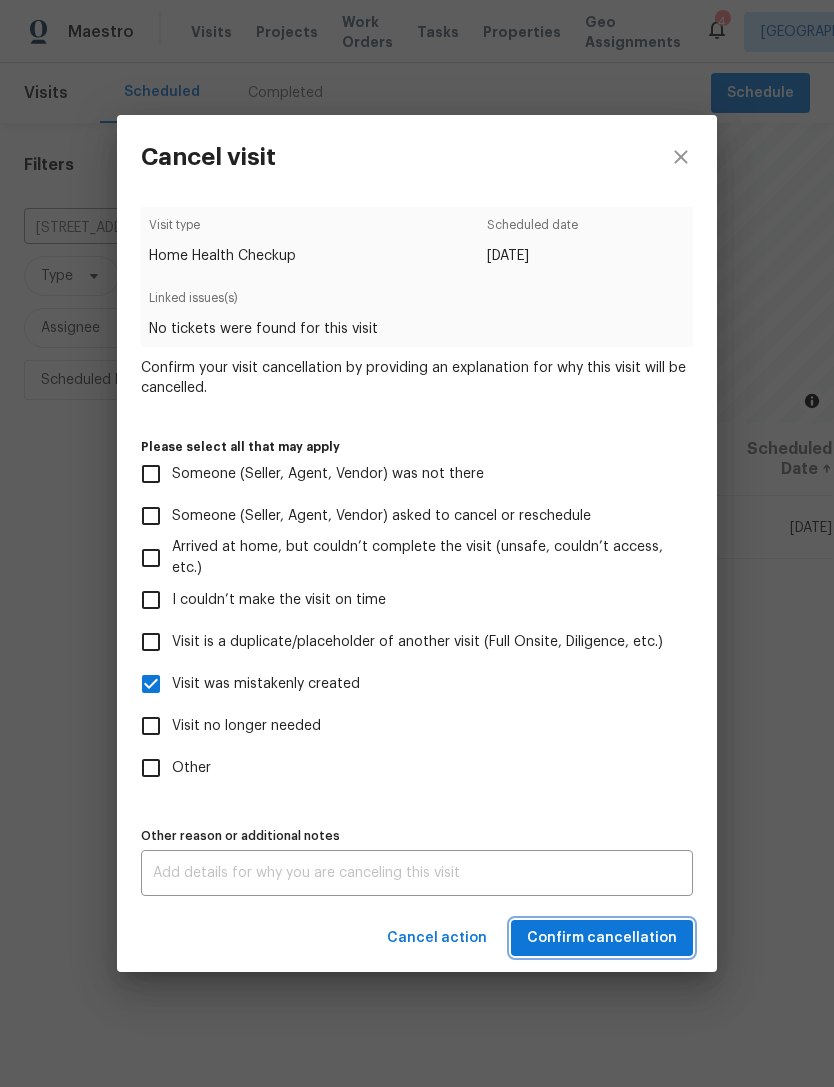 click on "Confirm cancellation" at bounding box center (602, 938) 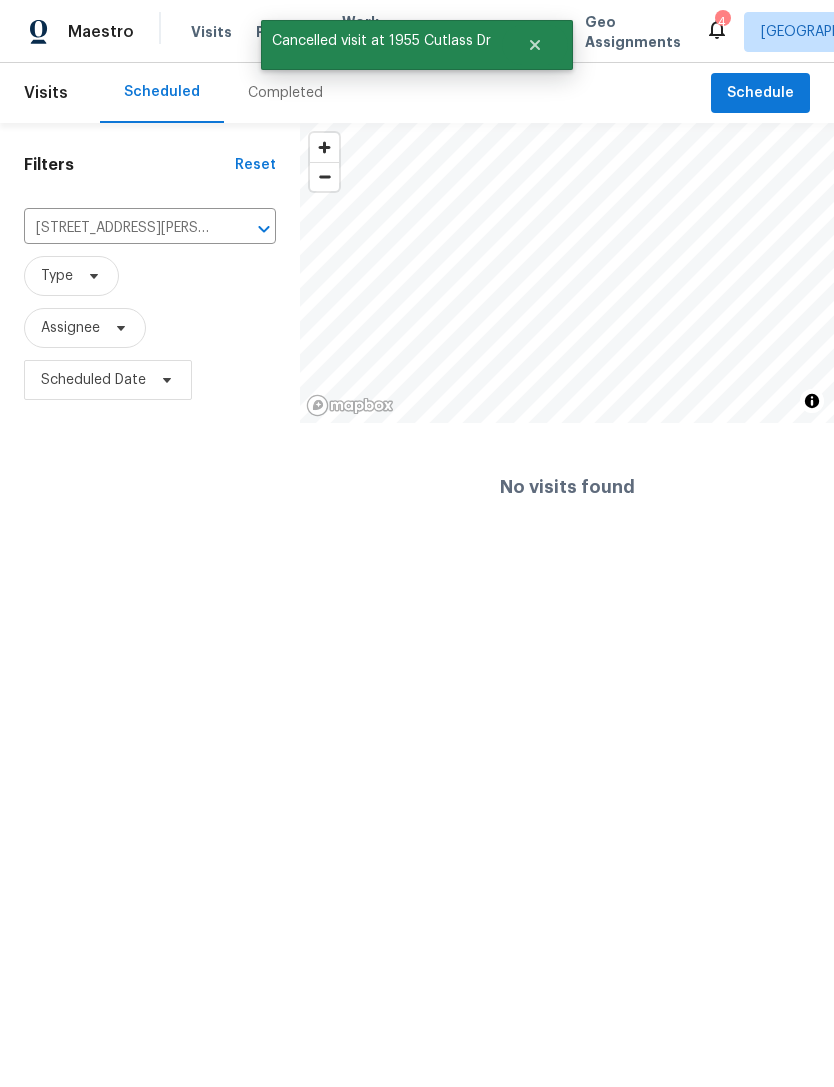click 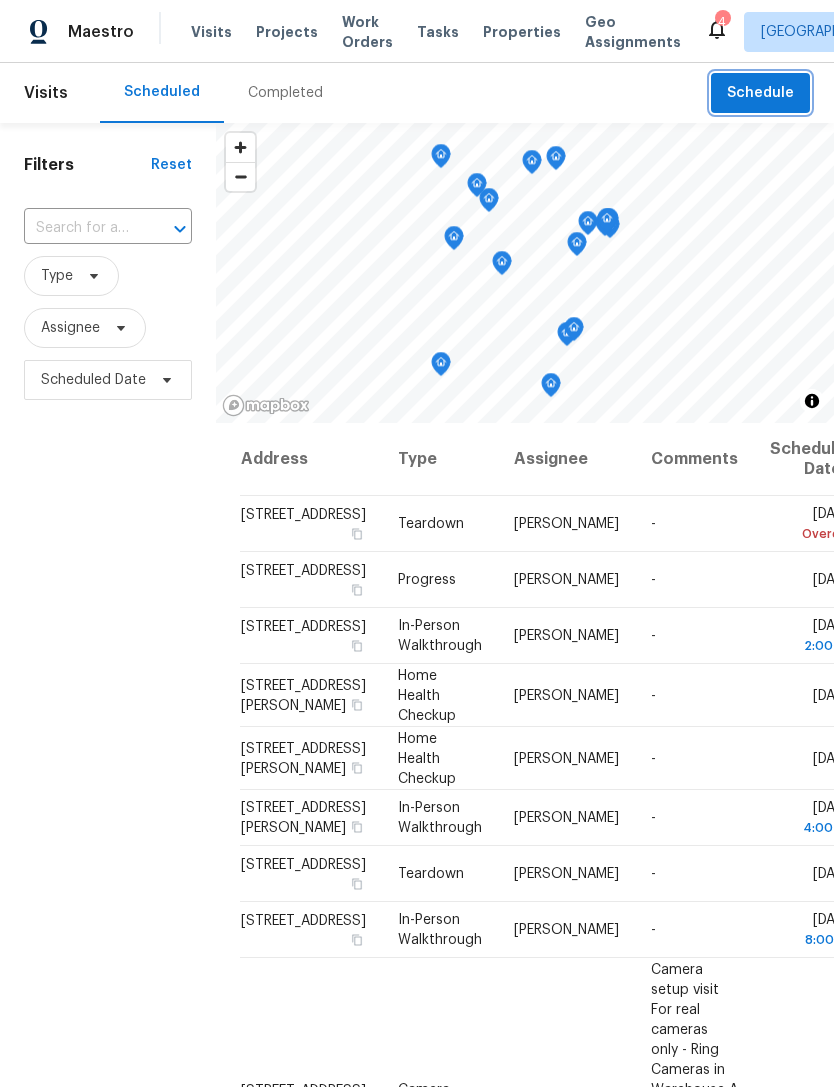 click on "Schedule" at bounding box center [760, 93] 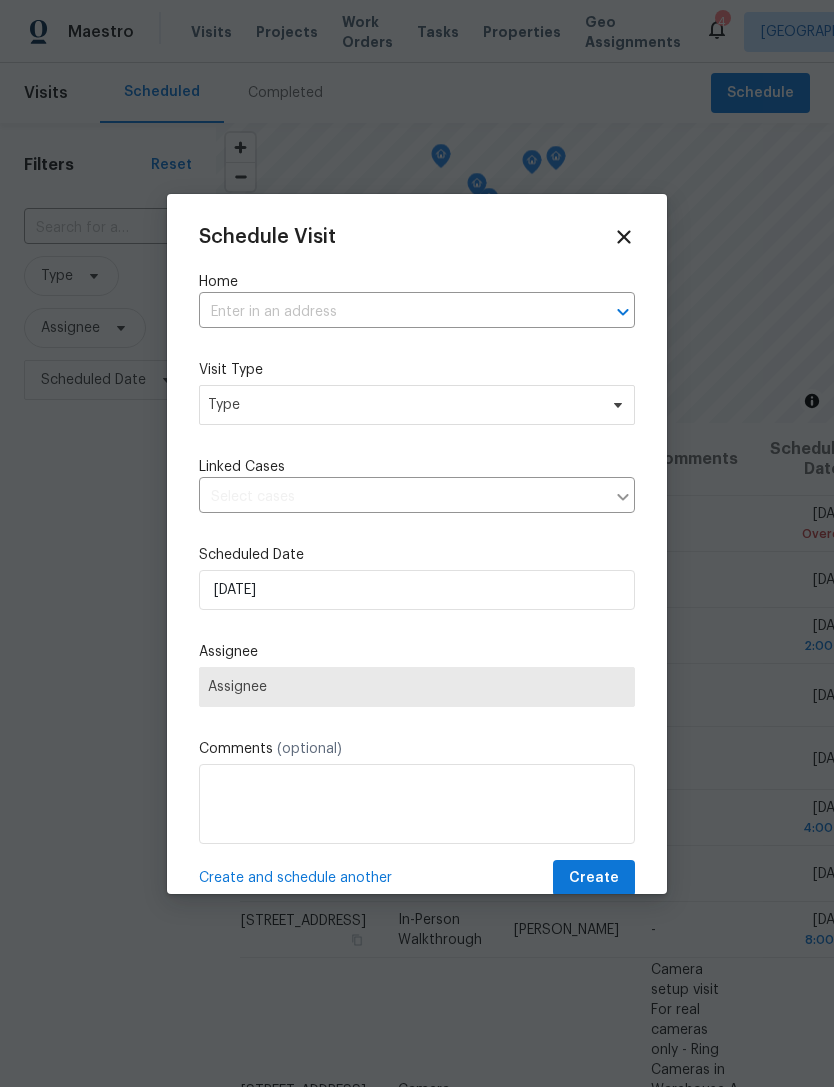click at bounding box center [389, 312] 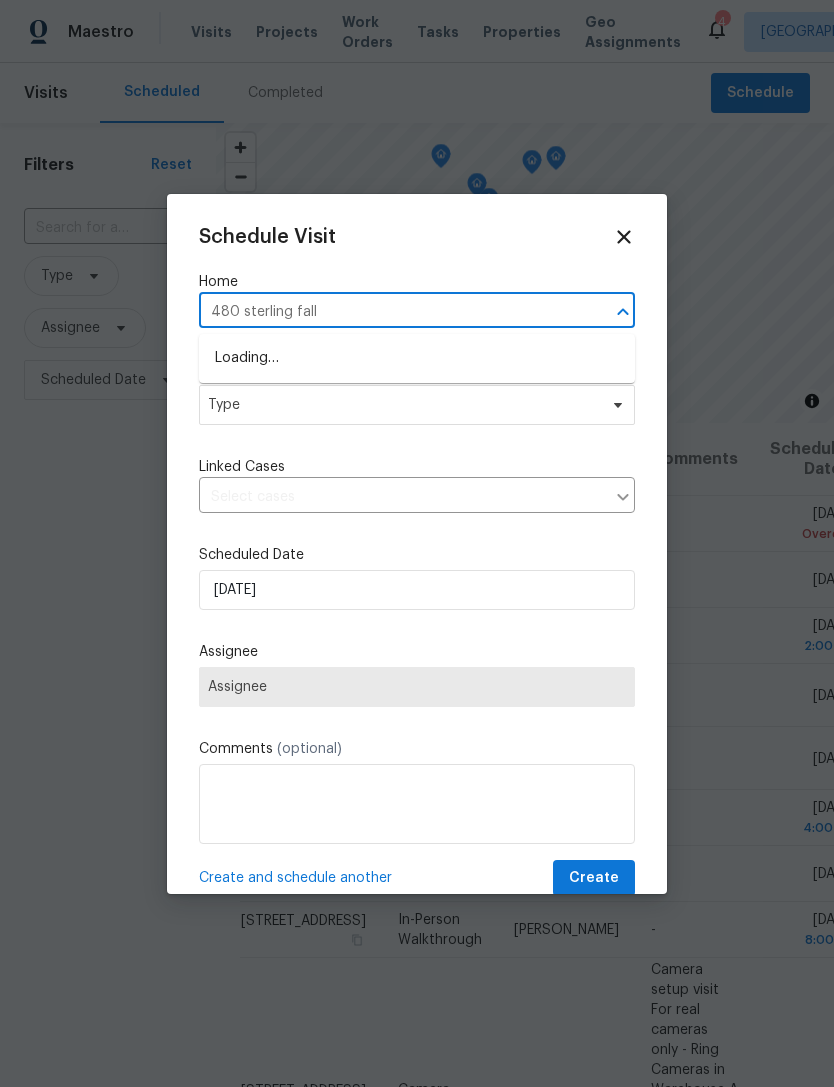 type on "480 sterling falls" 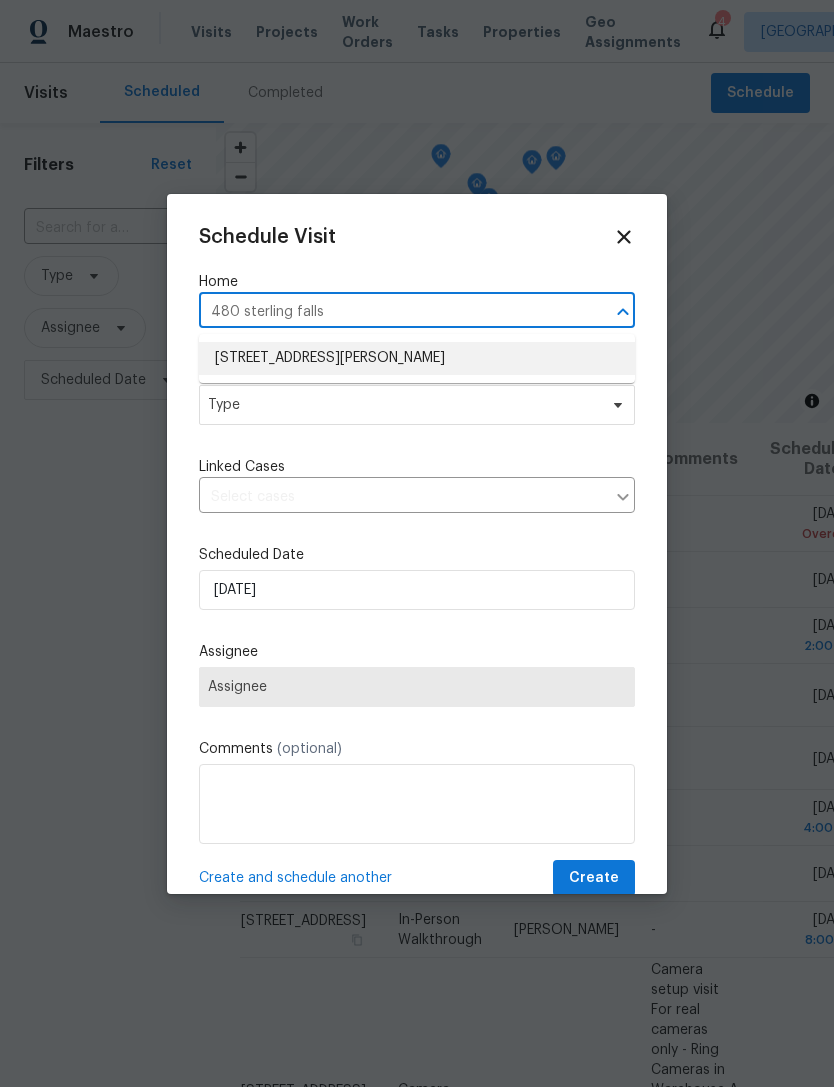 click on "480 Sterling Falls Ave, Henderson, NV 89011" at bounding box center [417, 358] 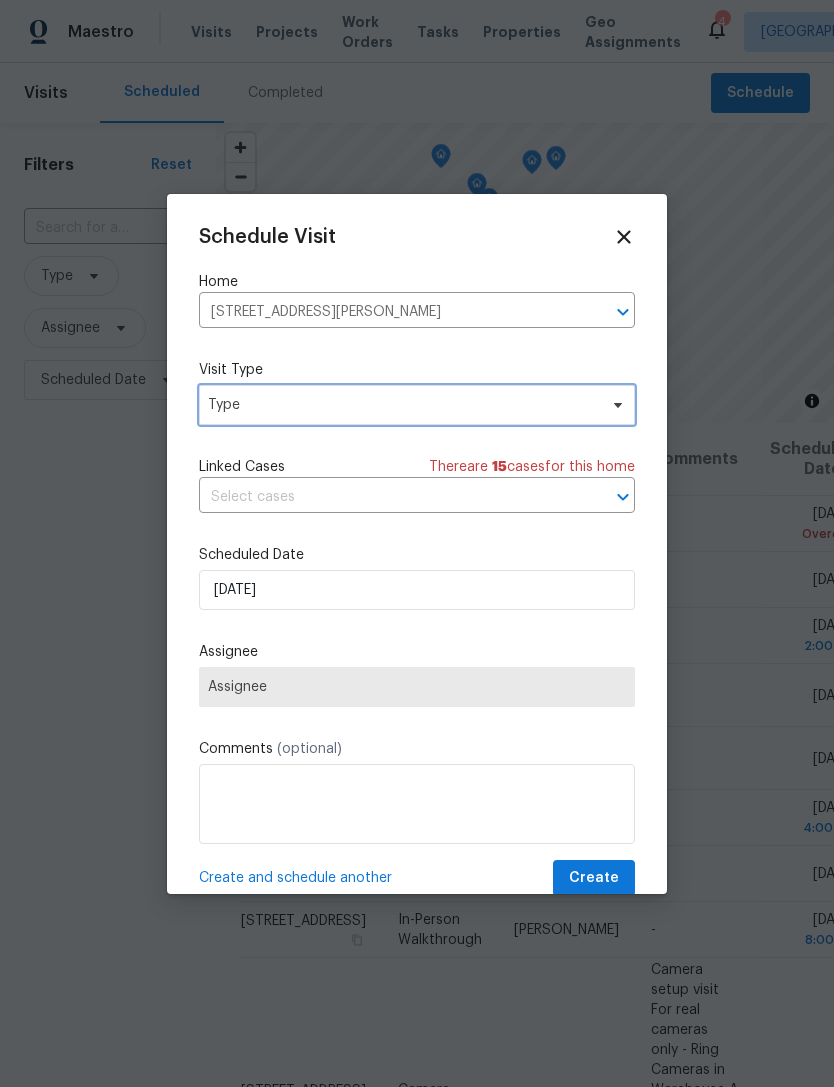 click on "Type" at bounding box center (402, 405) 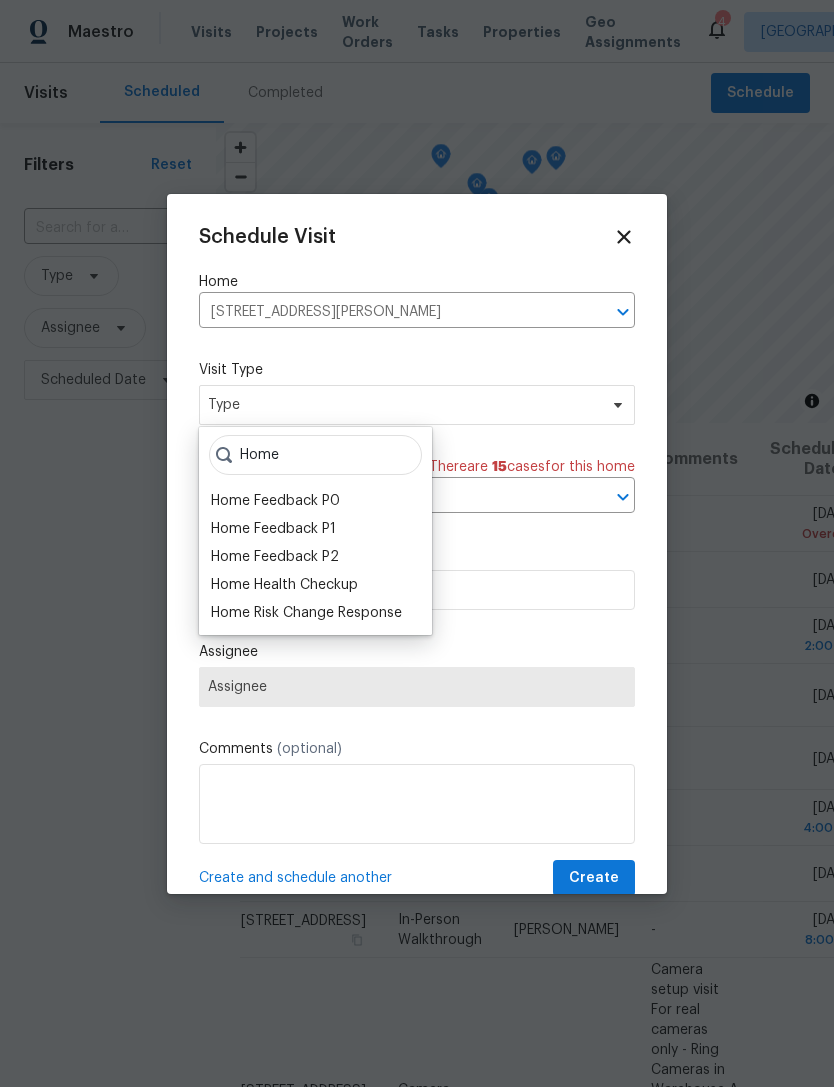 type on "Home" 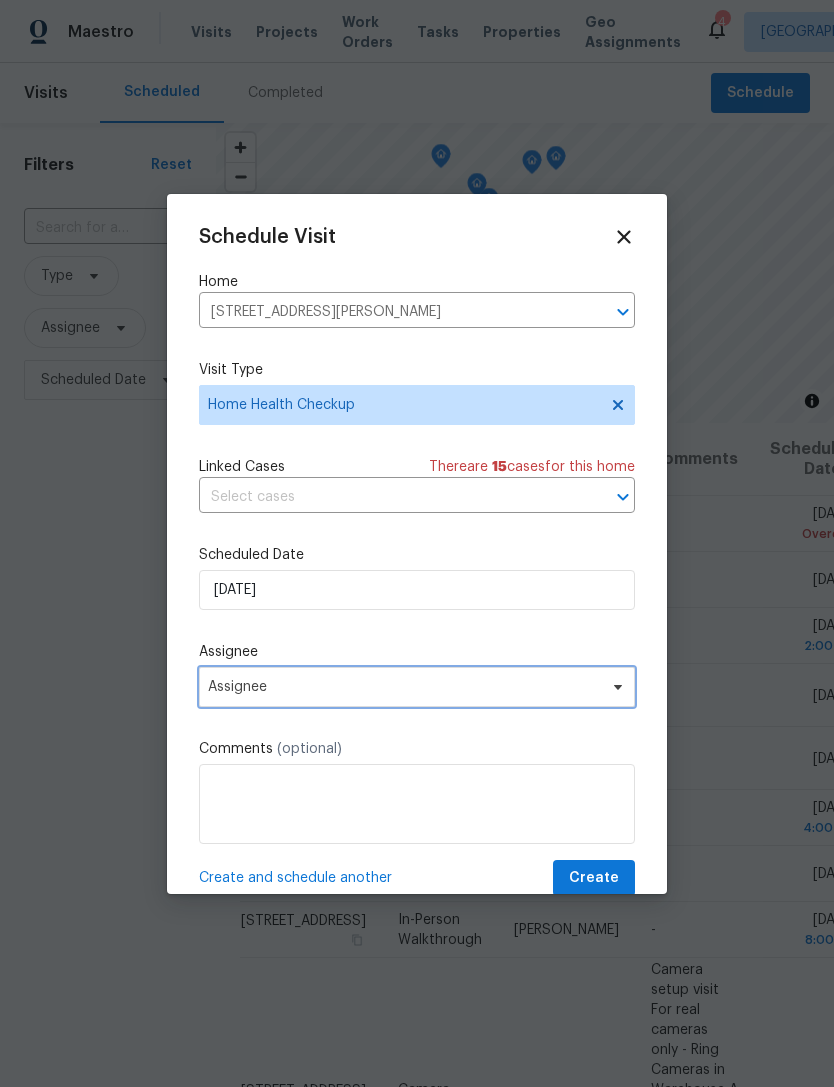 click on "Assignee" at bounding box center (404, 687) 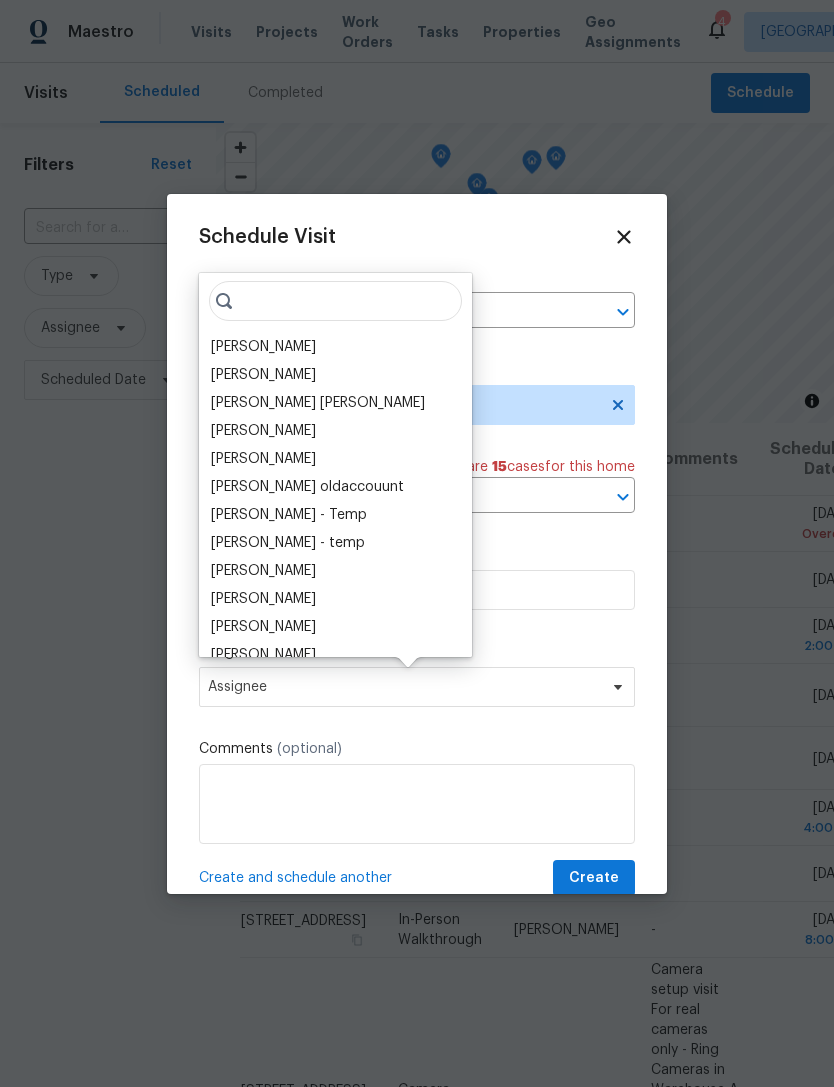 click on "[PERSON_NAME]" at bounding box center [263, 347] 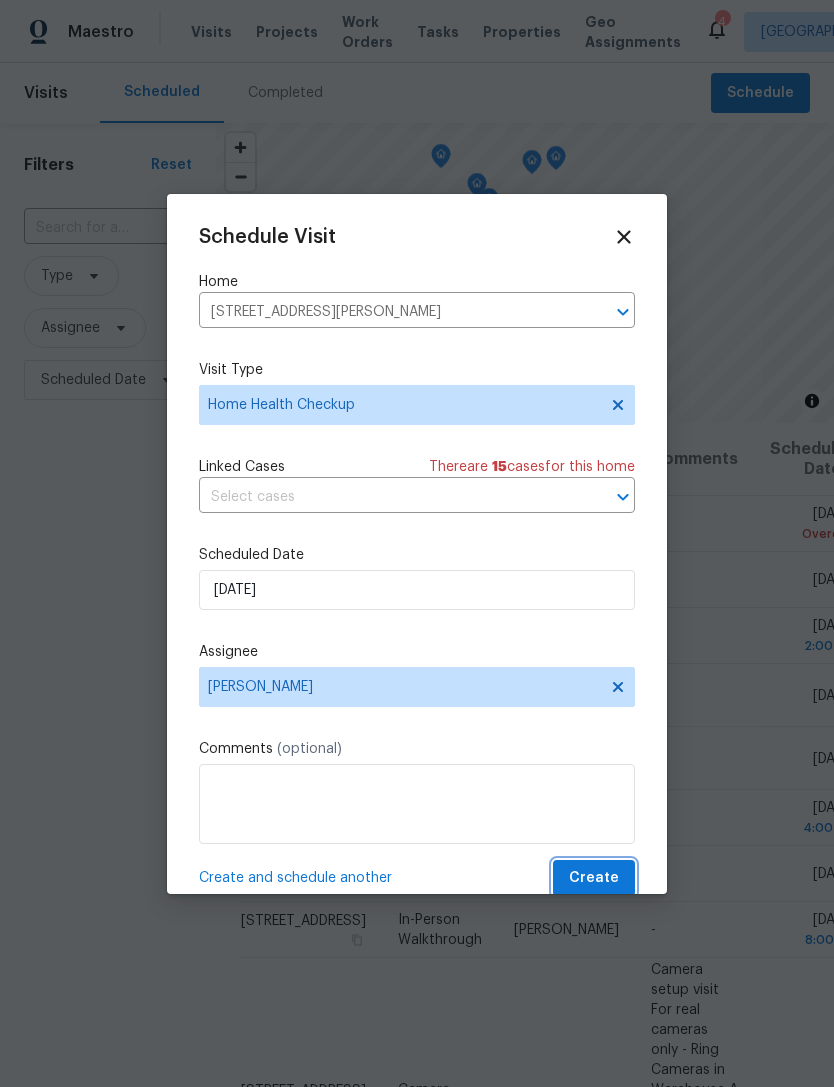click on "Create" at bounding box center [594, 878] 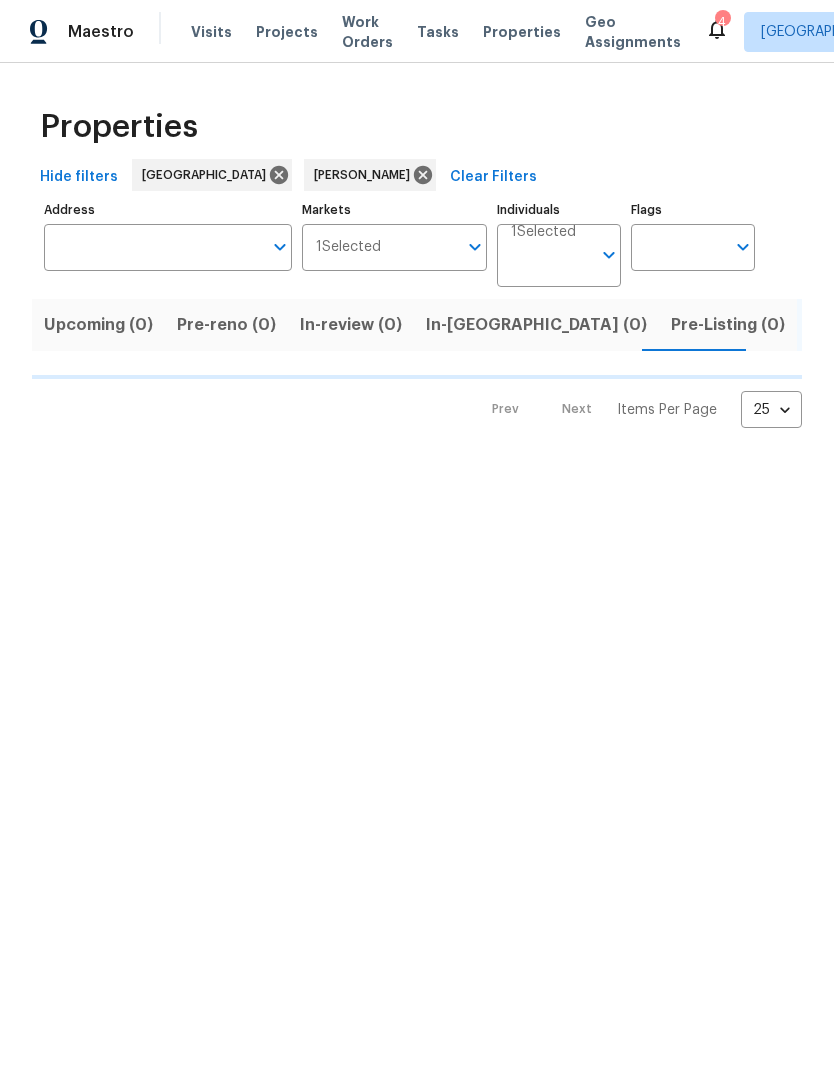 scroll, scrollTop: 0, scrollLeft: 0, axis: both 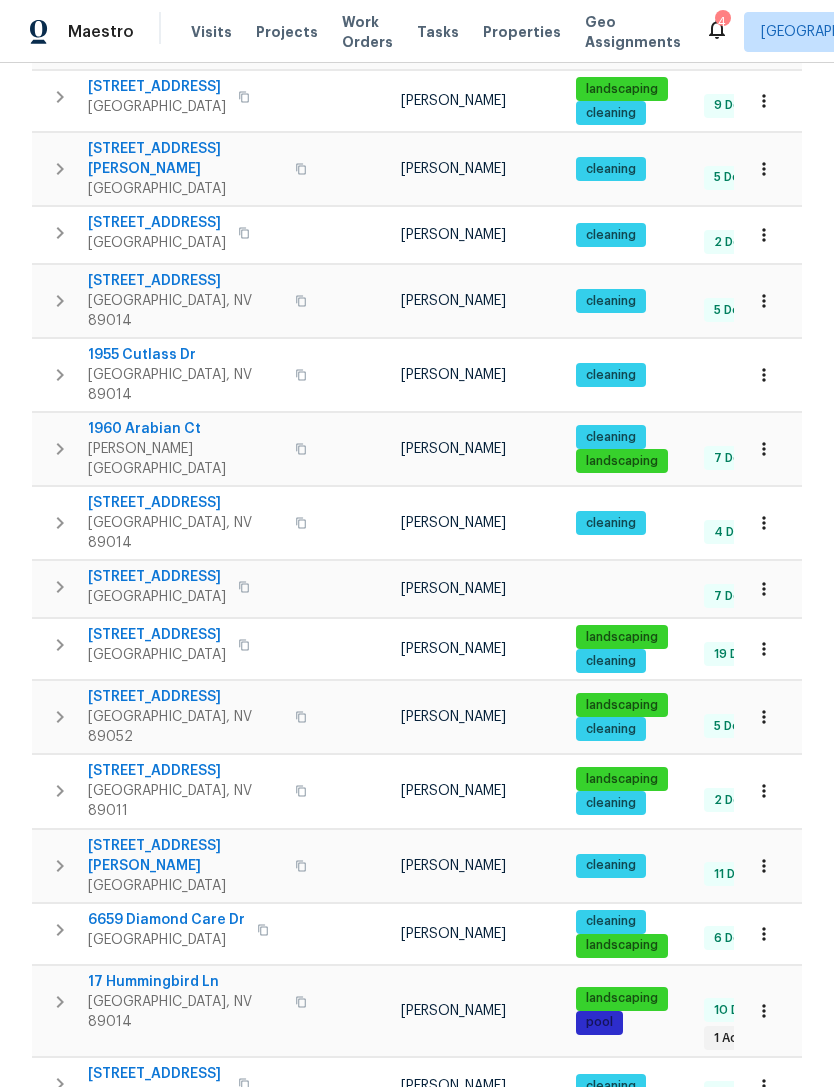click 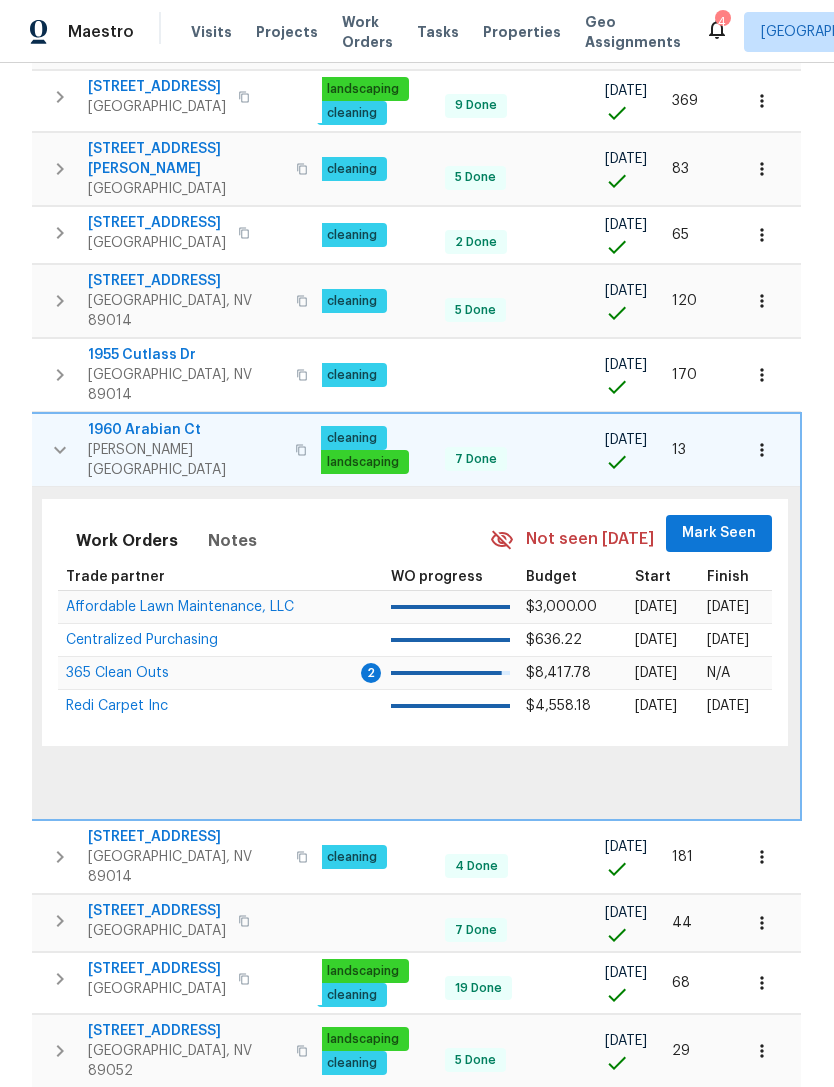 scroll, scrollTop: 0, scrollLeft: 260, axis: horizontal 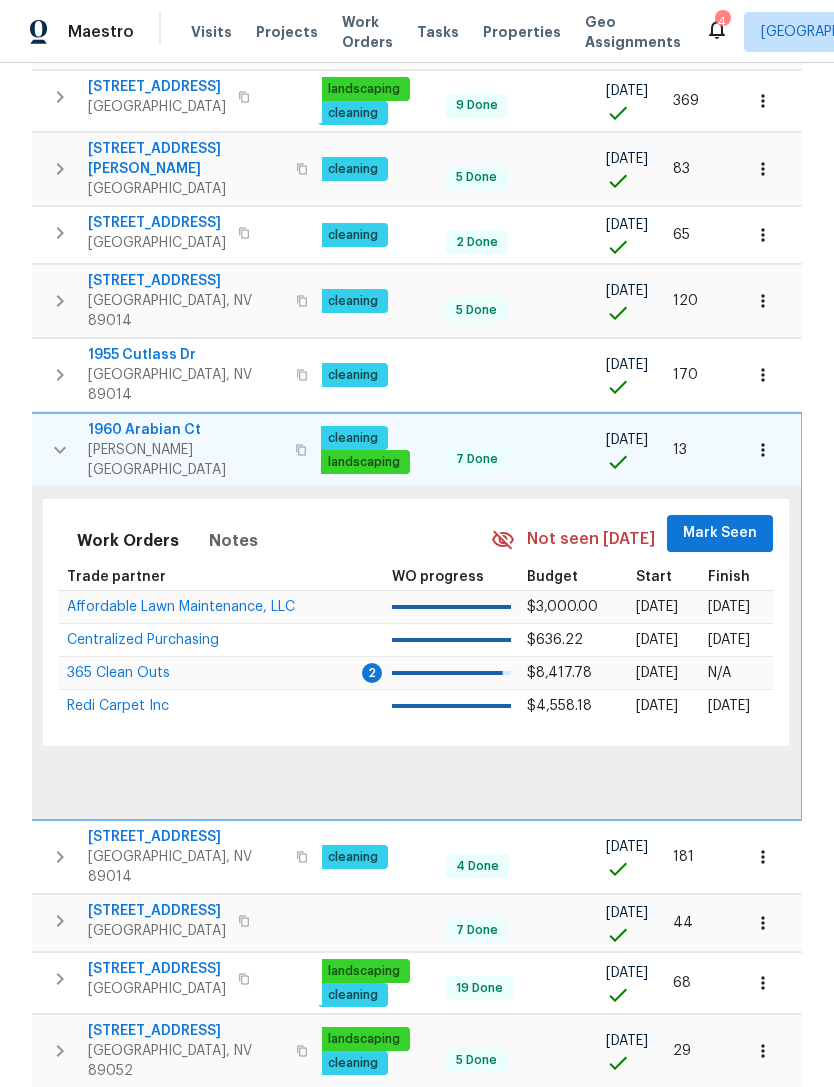 click on "Mark Seen" at bounding box center [720, 533] 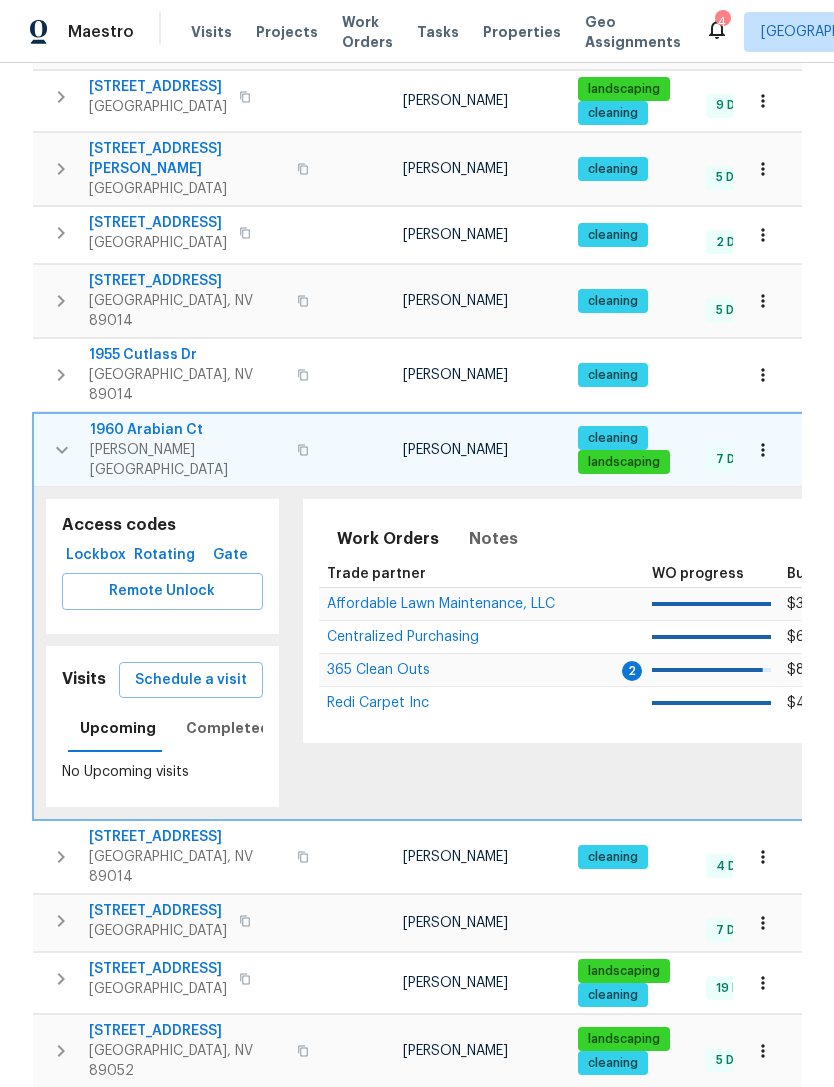 scroll, scrollTop: 0, scrollLeft: -1, axis: horizontal 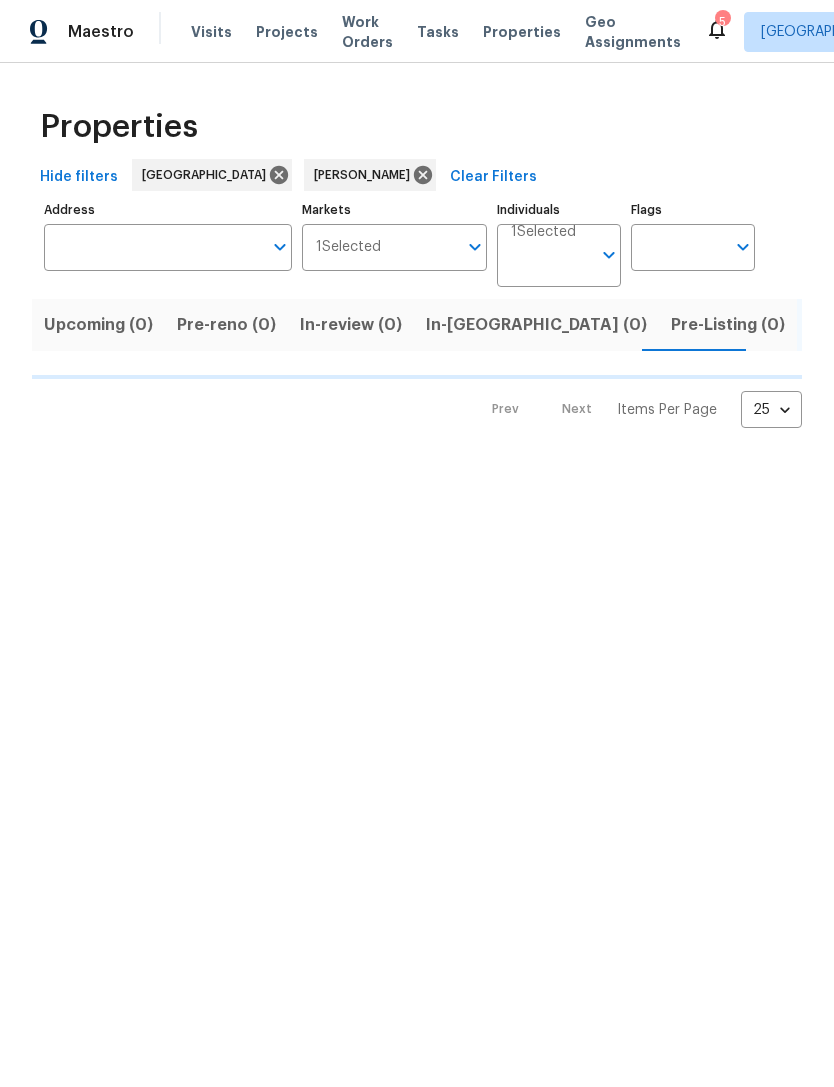 click on "In-reno (0)" at bounding box center [536, 325] 